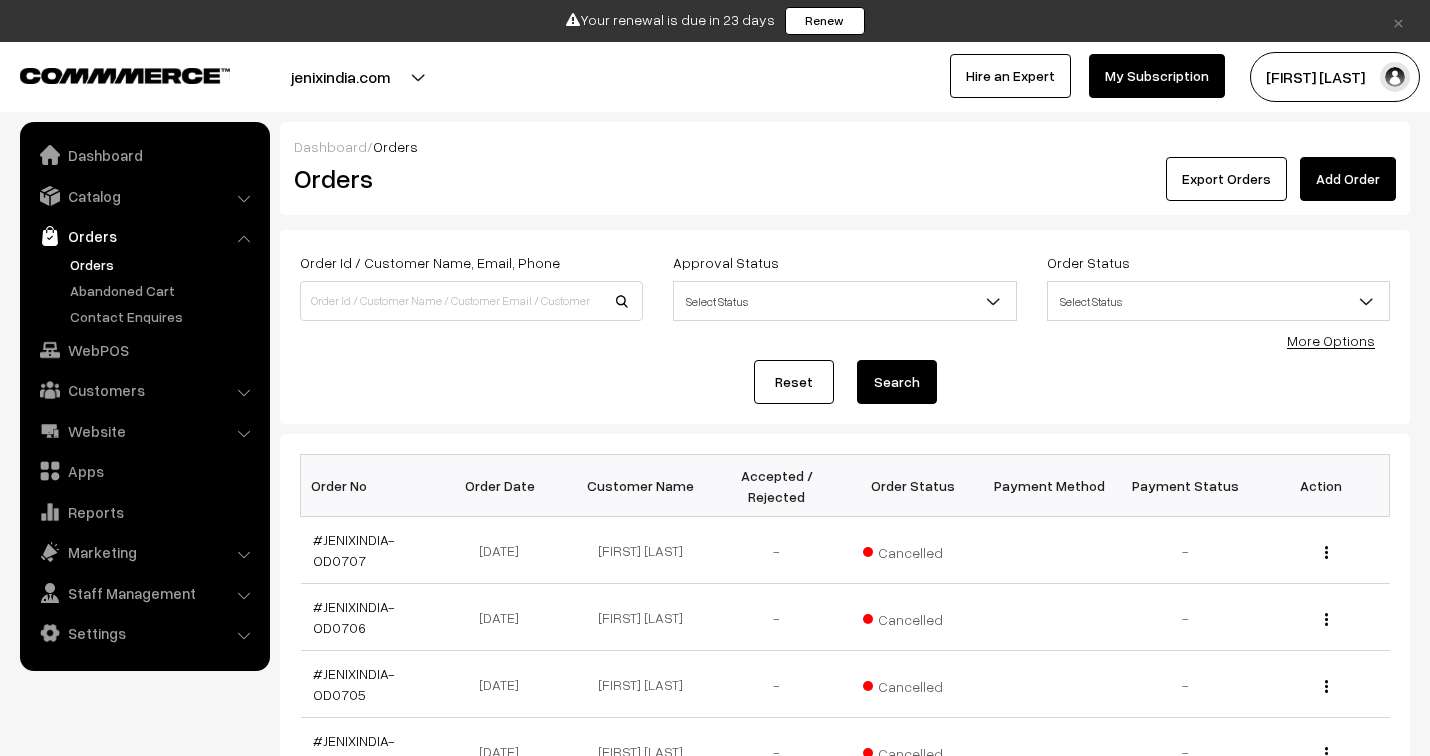scroll, scrollTop: 0, scrollLeft: 0, axis: both 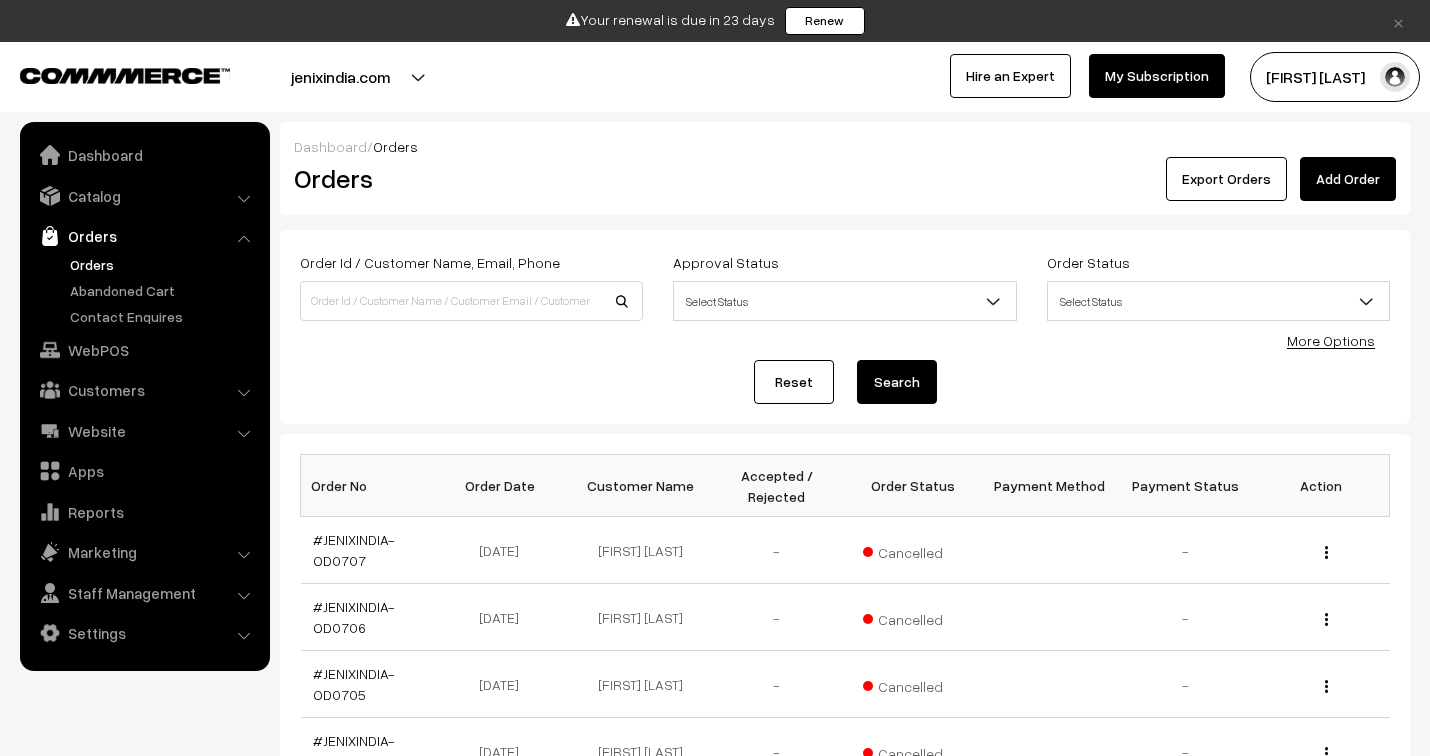 click on "Order Id / Customer Name, Email, Phone
Approval Status
Select Status
Awaiting
Accepted
Rejected
Select Status
Order Status
Select Status
Draft Order
Order Placed Cancelled
Returned" at bounding box center [845, 327] 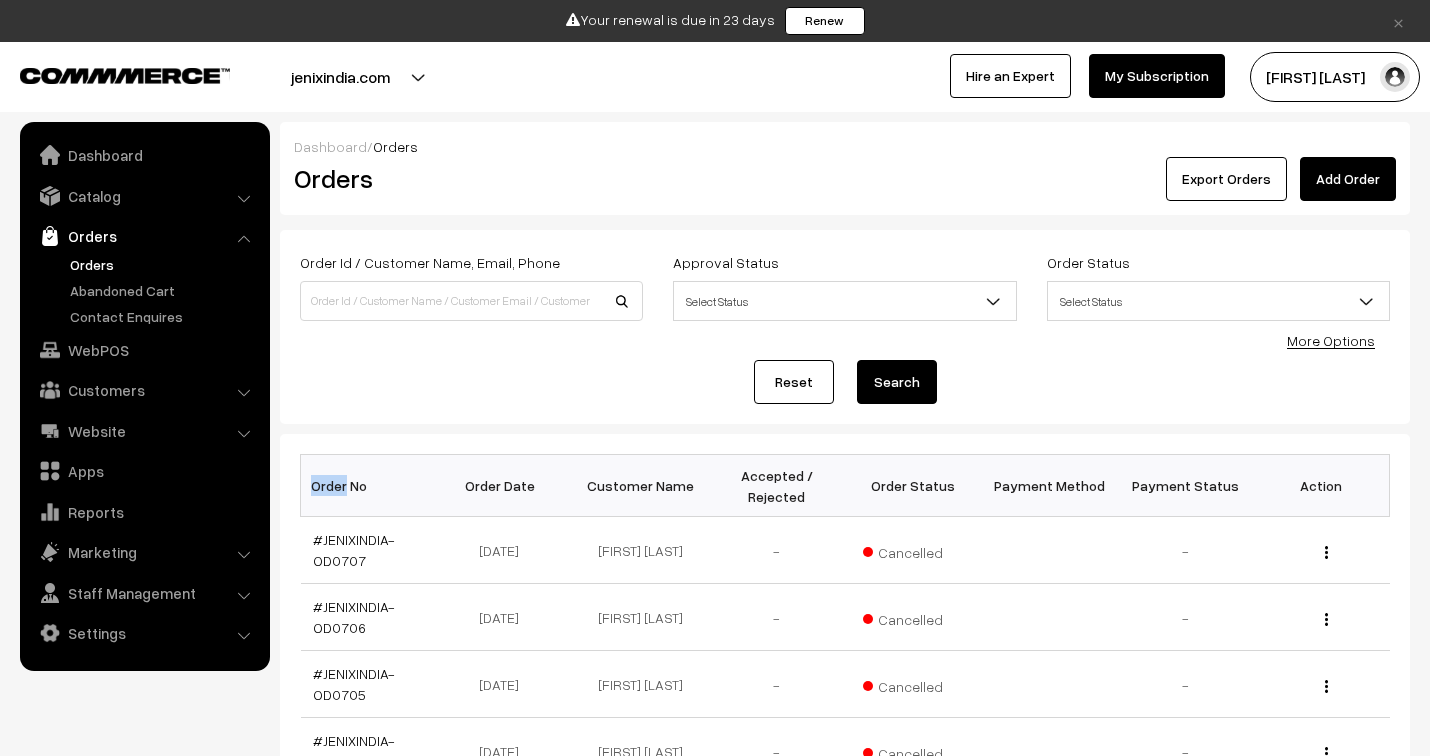 click on "Order Id / Customer Name, Email, Phone
Approval Status
Select Status
Awaiting
Accepted
Rejected
Select Status
Order Status
Select Status
Draft Order
Order Placed Cancelled
Returned" at bounding box center (845, 327) 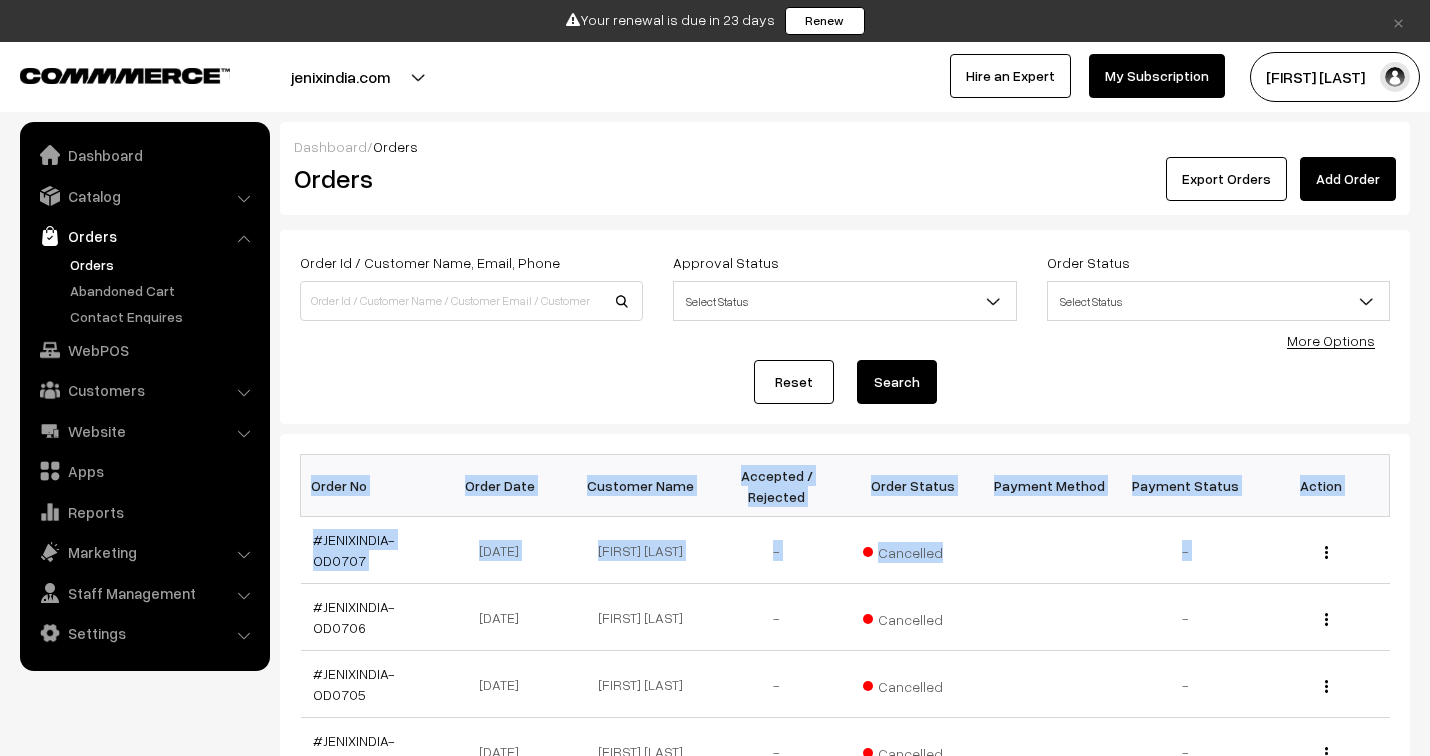 click on "Order Id / Customer Name, Email, Phone
Approval Status
Select Status
Awaiting
Accepted
Rejected
Select Status
Order Status
Select Status
Draft Order
Order Placed Cancelled
Returned" at bounding box center [845, 327] 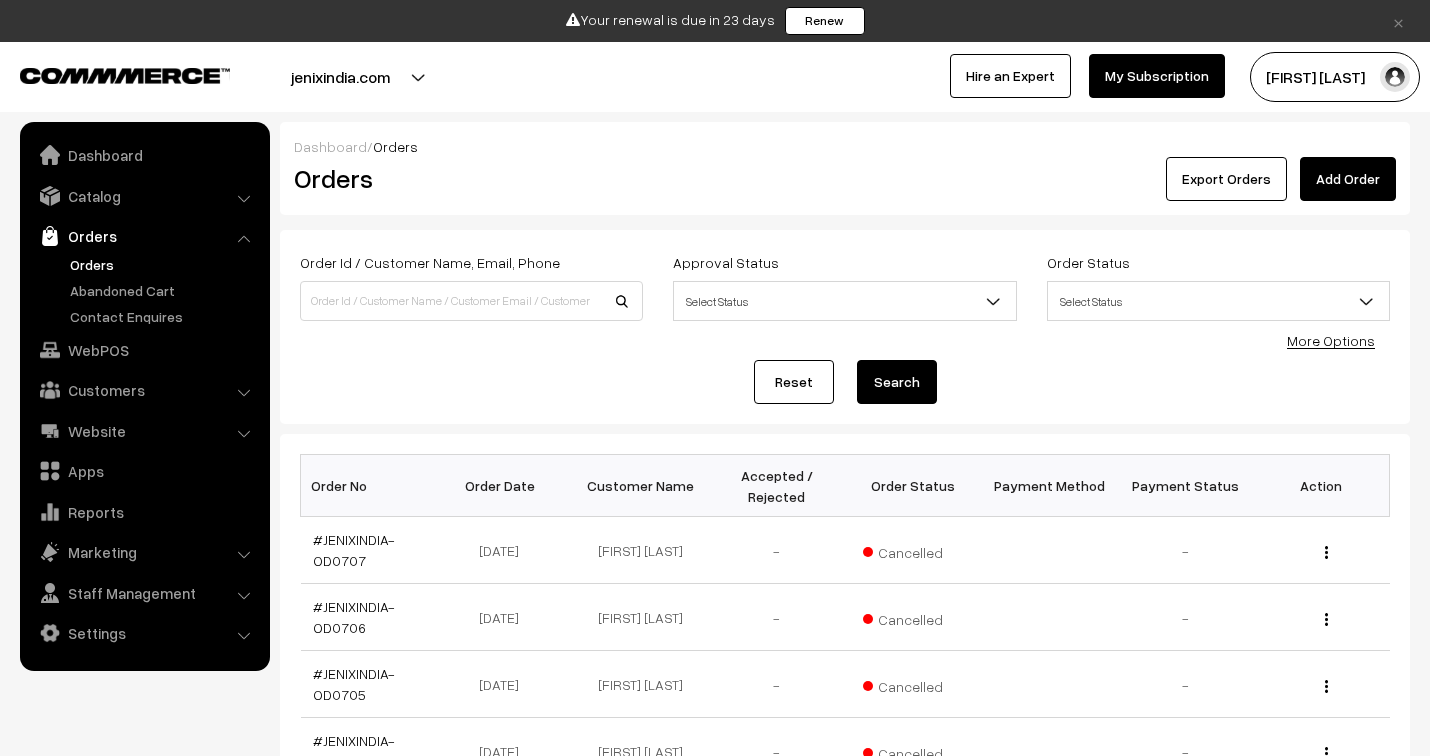 click on "Order Id / Customer Name, Email, Phone
Approval Status
Select Status
Awaiting
Accepted
Rejected
Select Status
Order Status
Select Status
Draft Order
Order Placed Cancelled Processing" at bounding box center (845, 327) 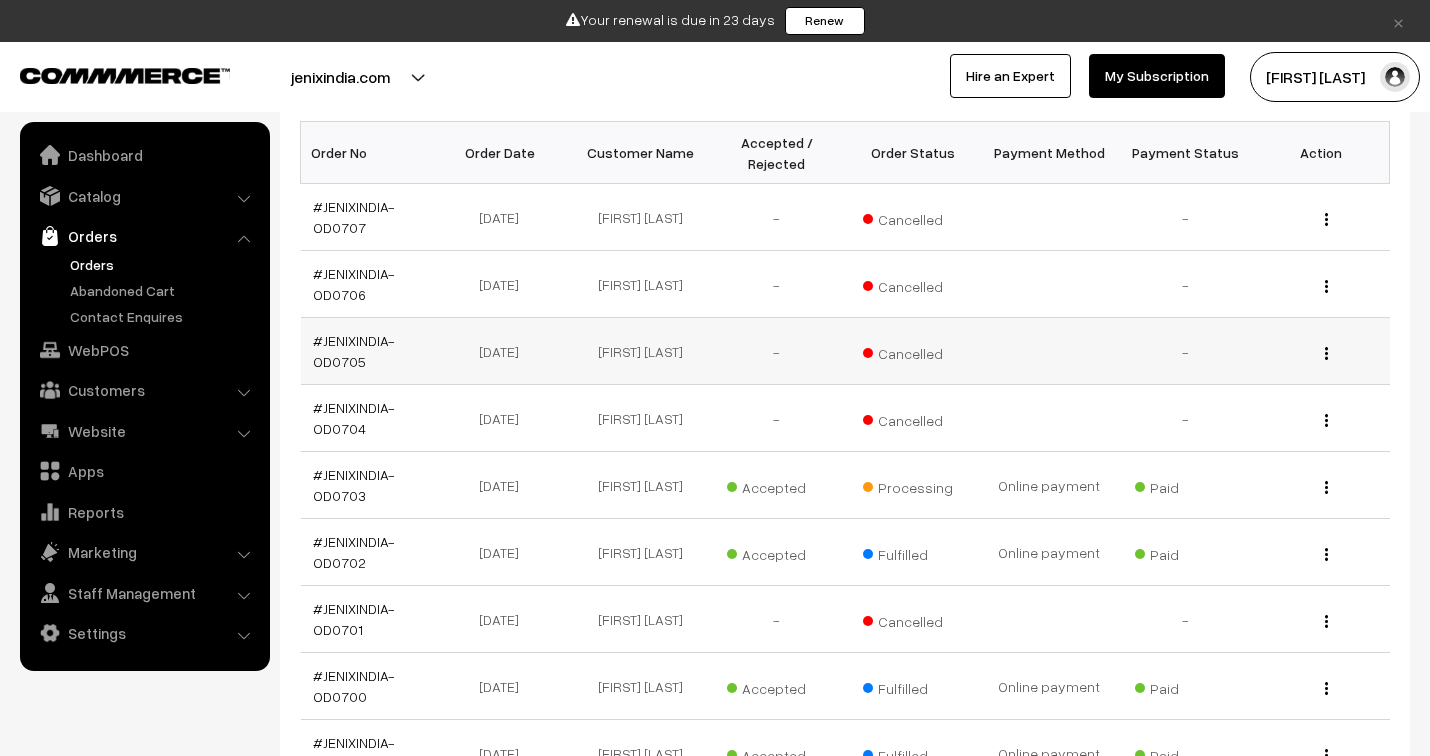scroll, scrollTop: 333, scrollLeft: 0, axis: vertical 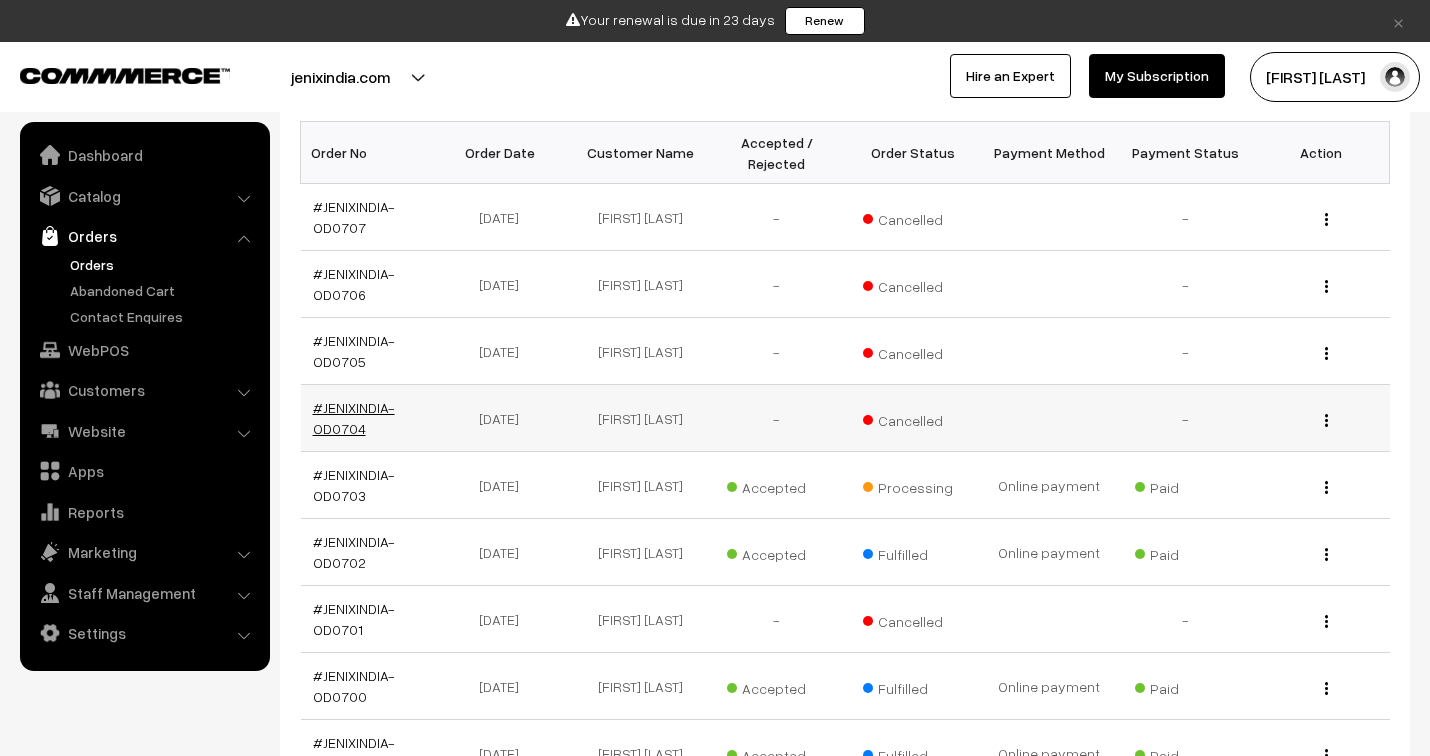 click on "#JENIXINDIA-OD0704" at bounding box center [354, 418] 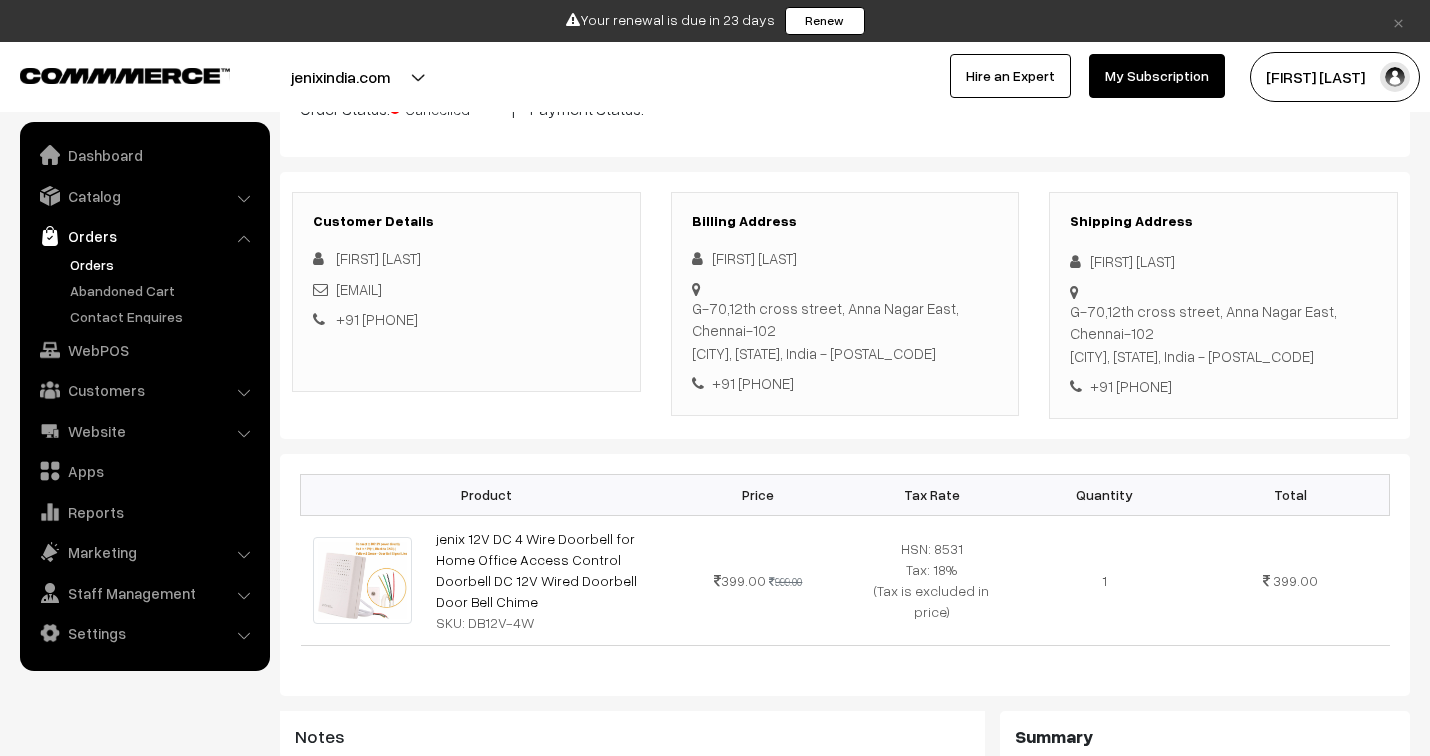 scroll, scrollTop: 0, scrollLeft: 0, axis: both 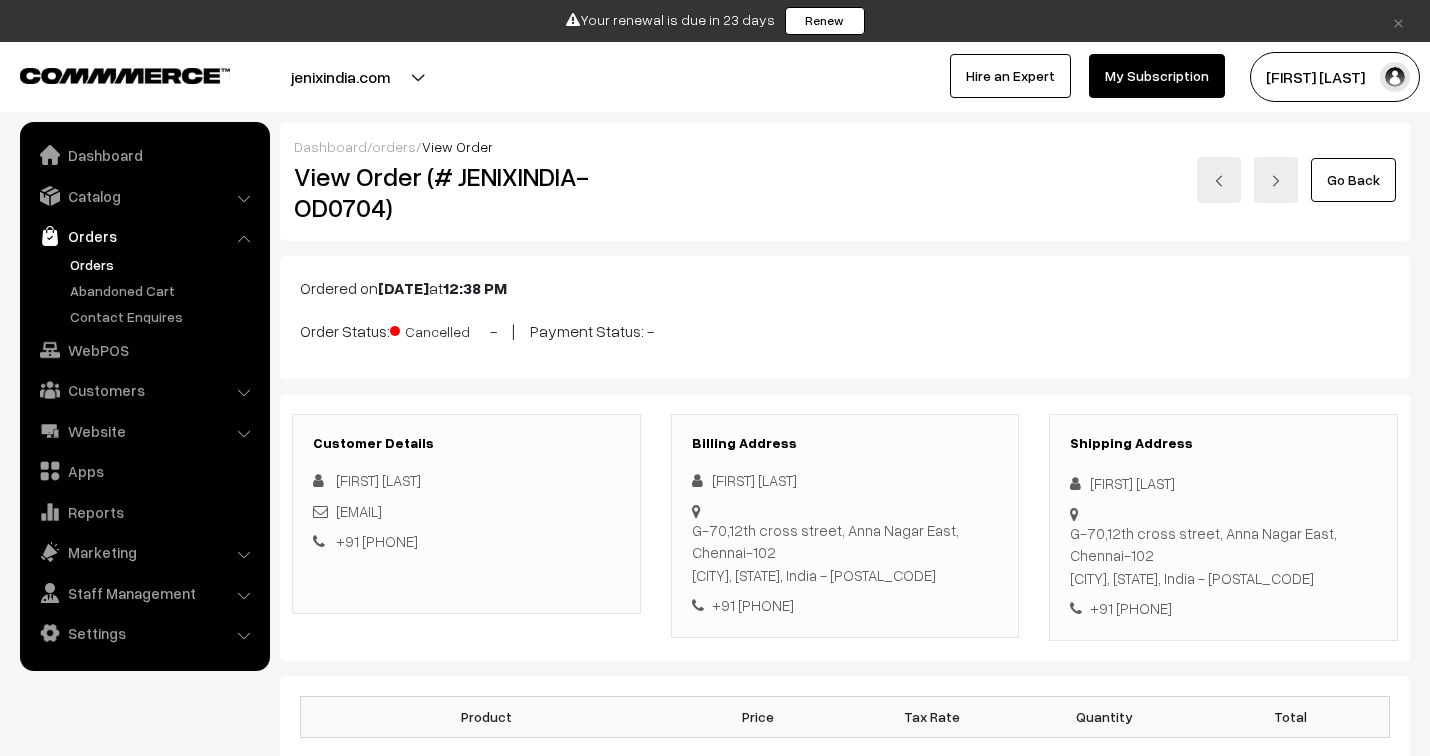 click on "orders" at bounding box center [394, 146] 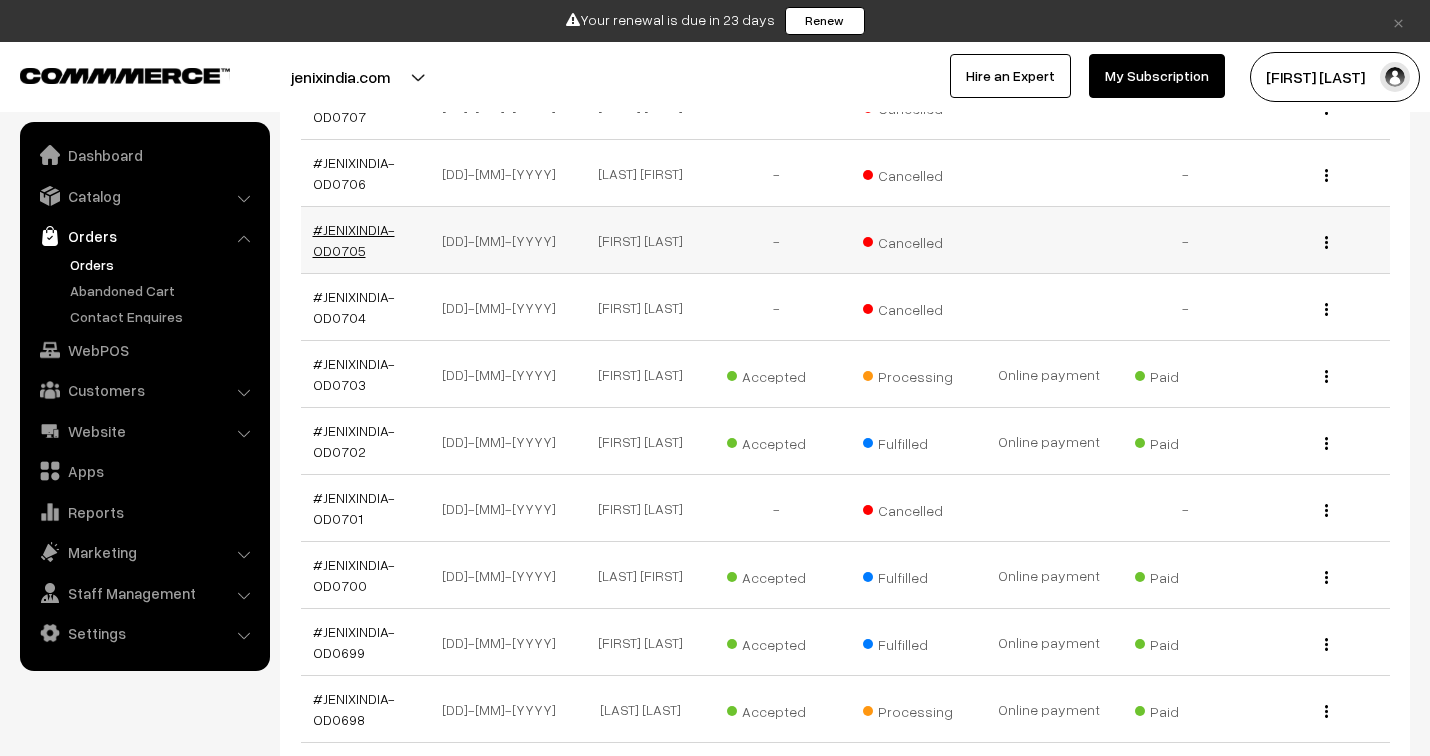 scroll, scrollTop: 444, scrollLeft: 0, axis: vertical 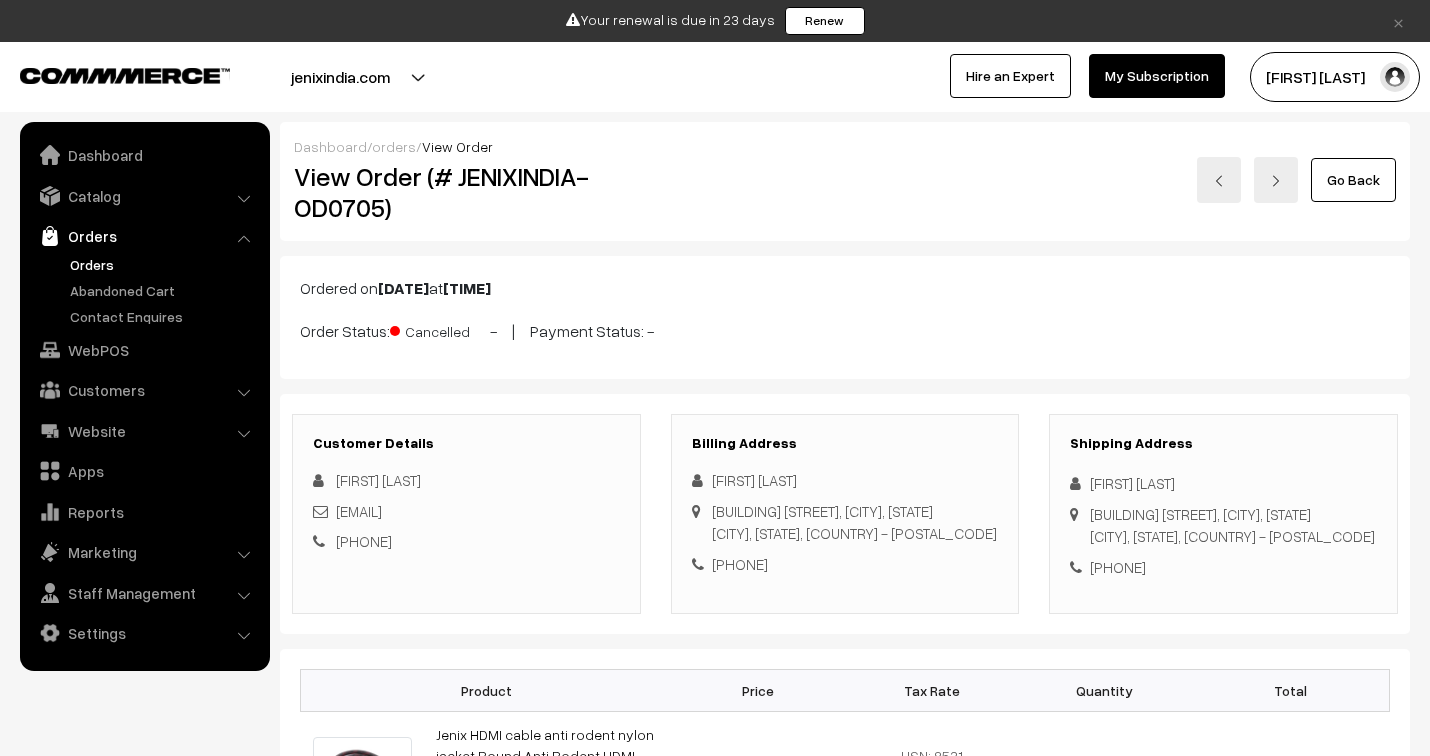 click on "orders" at bounding box center (394, 146) 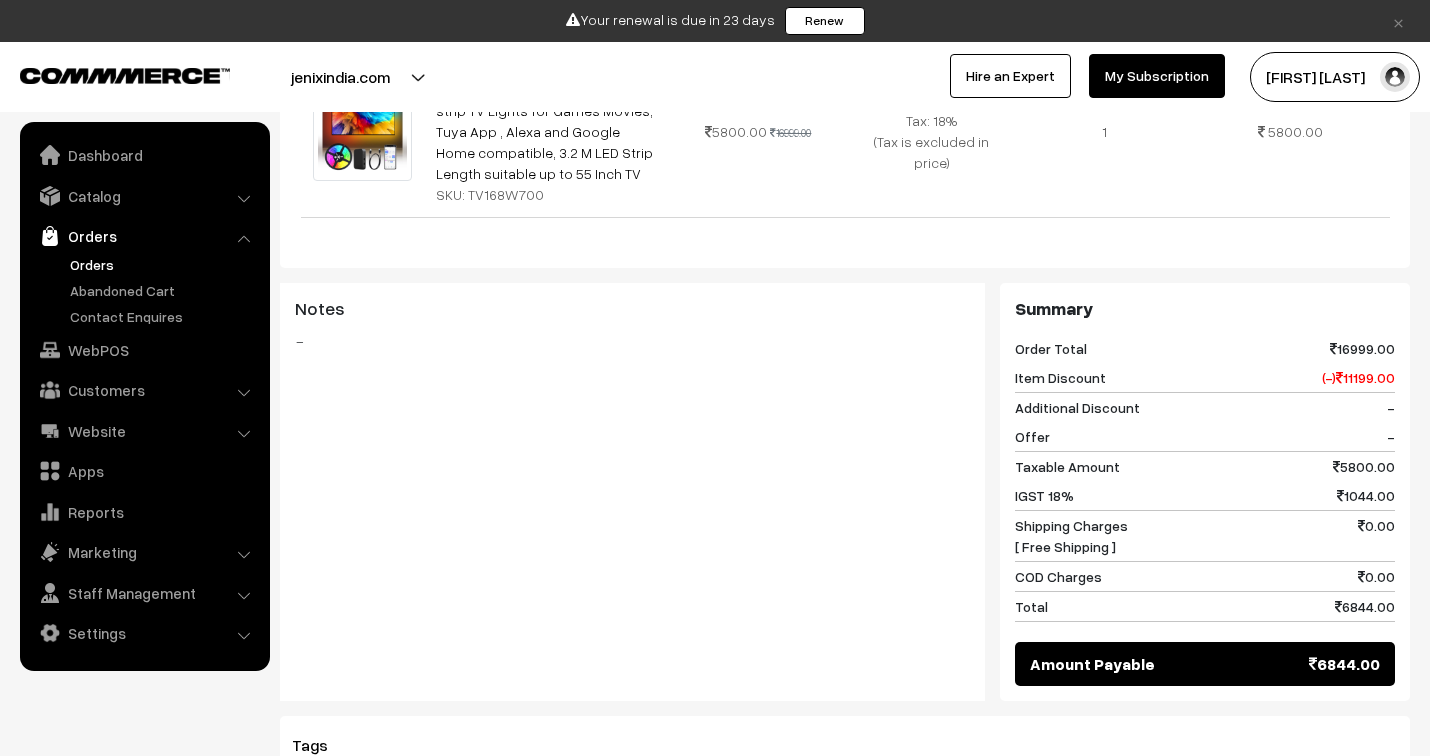 scroll, scrollTop: 0, scrollLeft: 0, axis: both 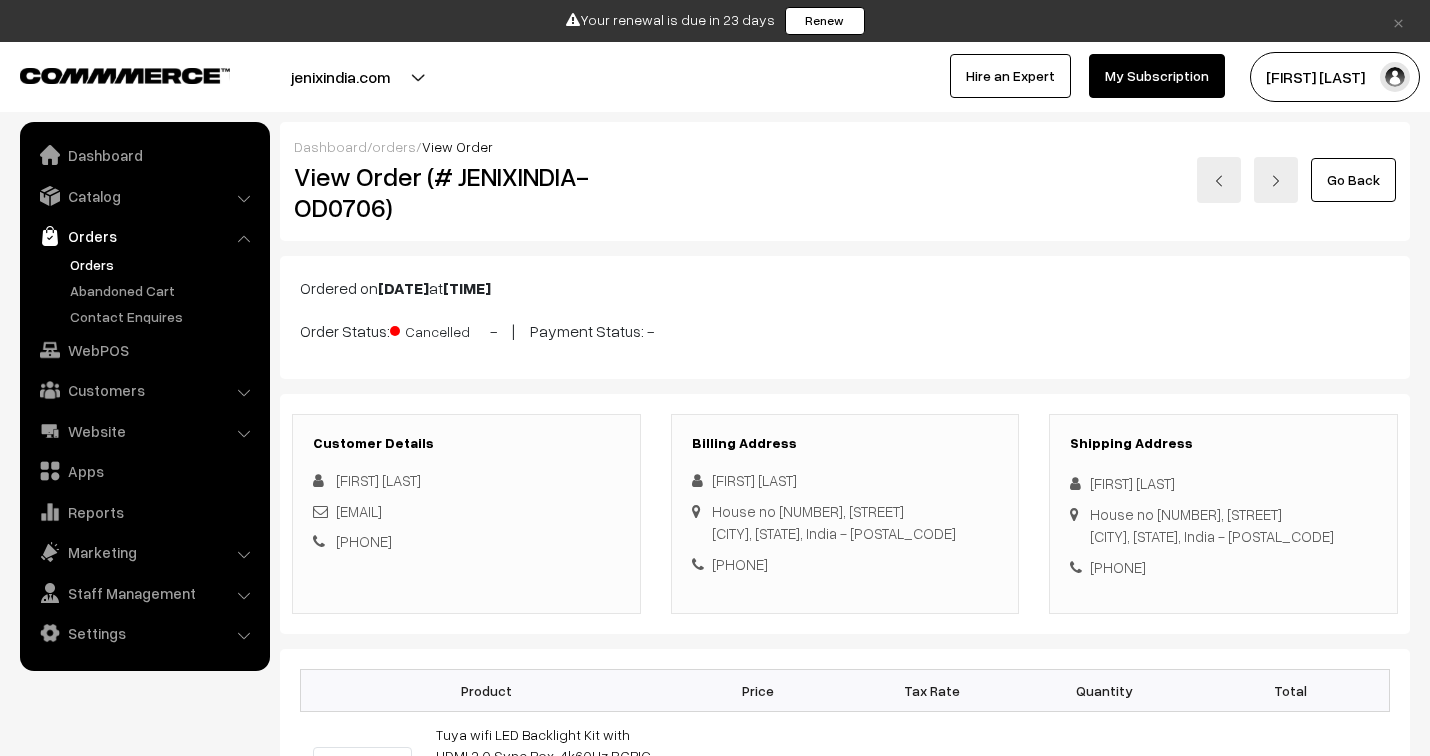 click on "orders" at bounding box center [394, 146] 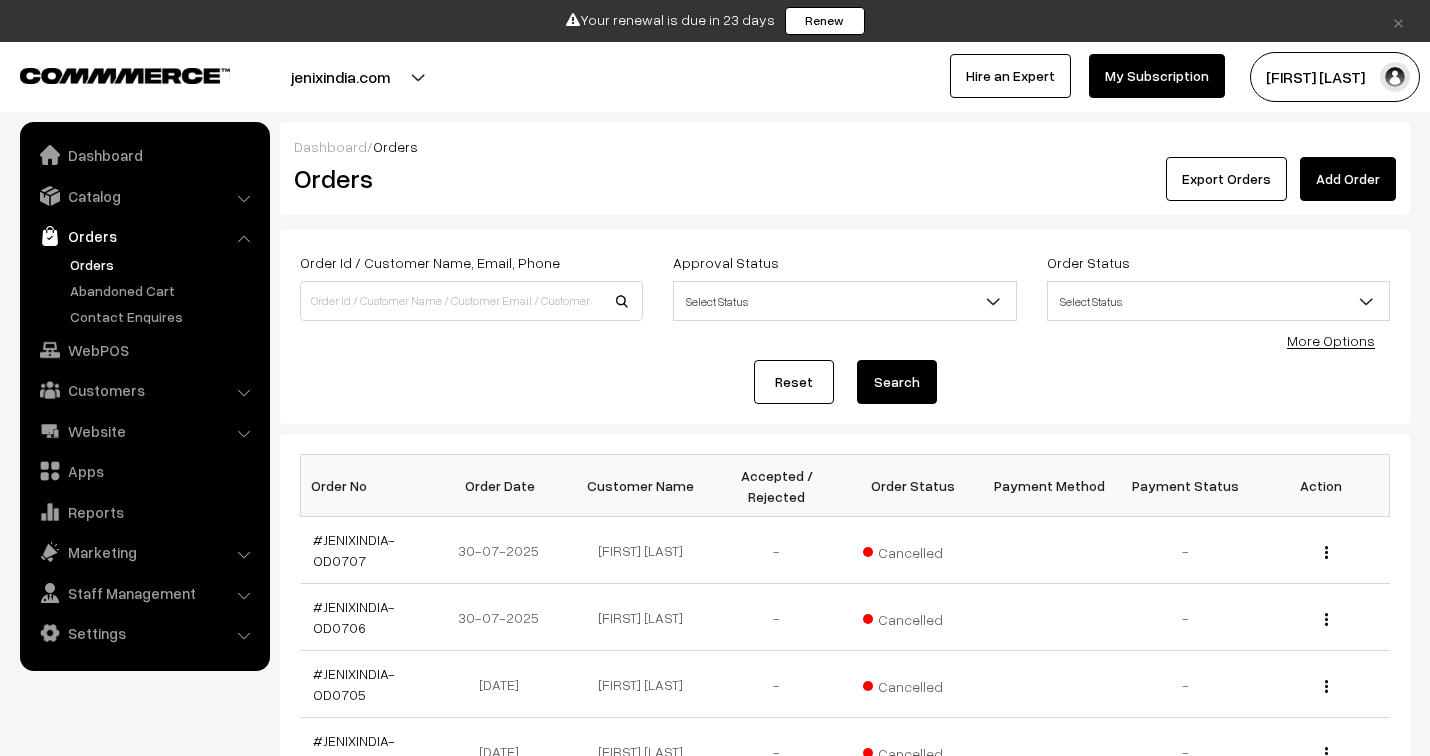 scroll, scrollTop: 0, scrollLeft: 0, axis: both 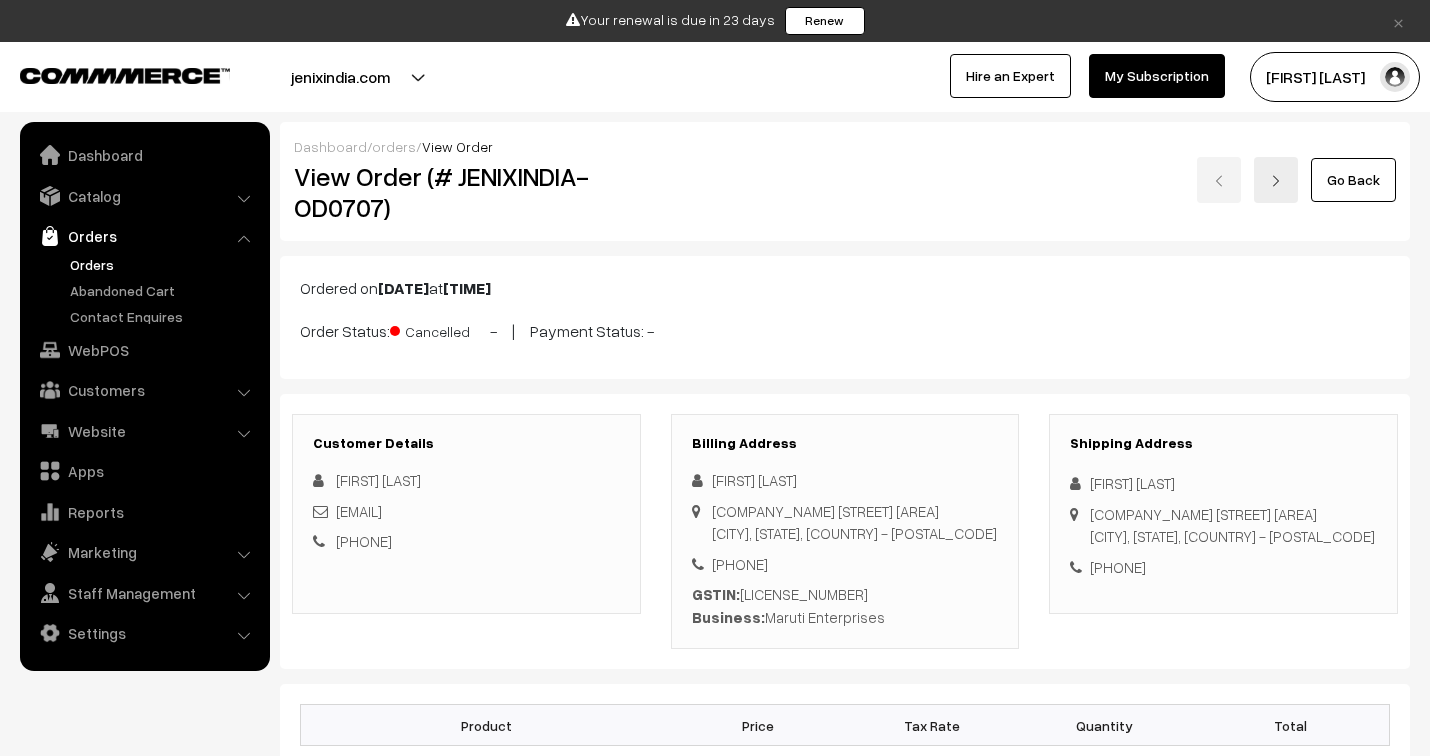click on "orders" at bounding box center (394, 146) 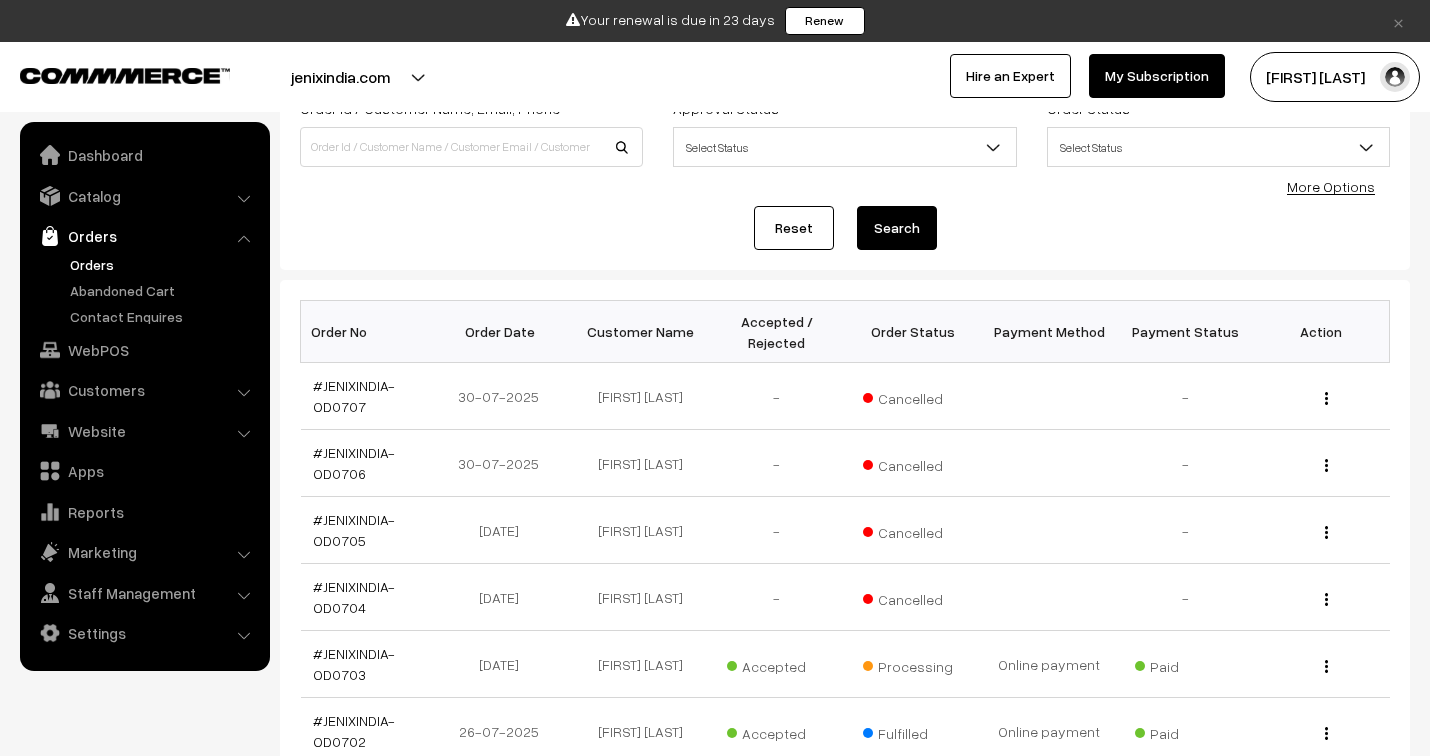 scroll, scrollTop: 333, scrollLeft: 0, axis: vertical 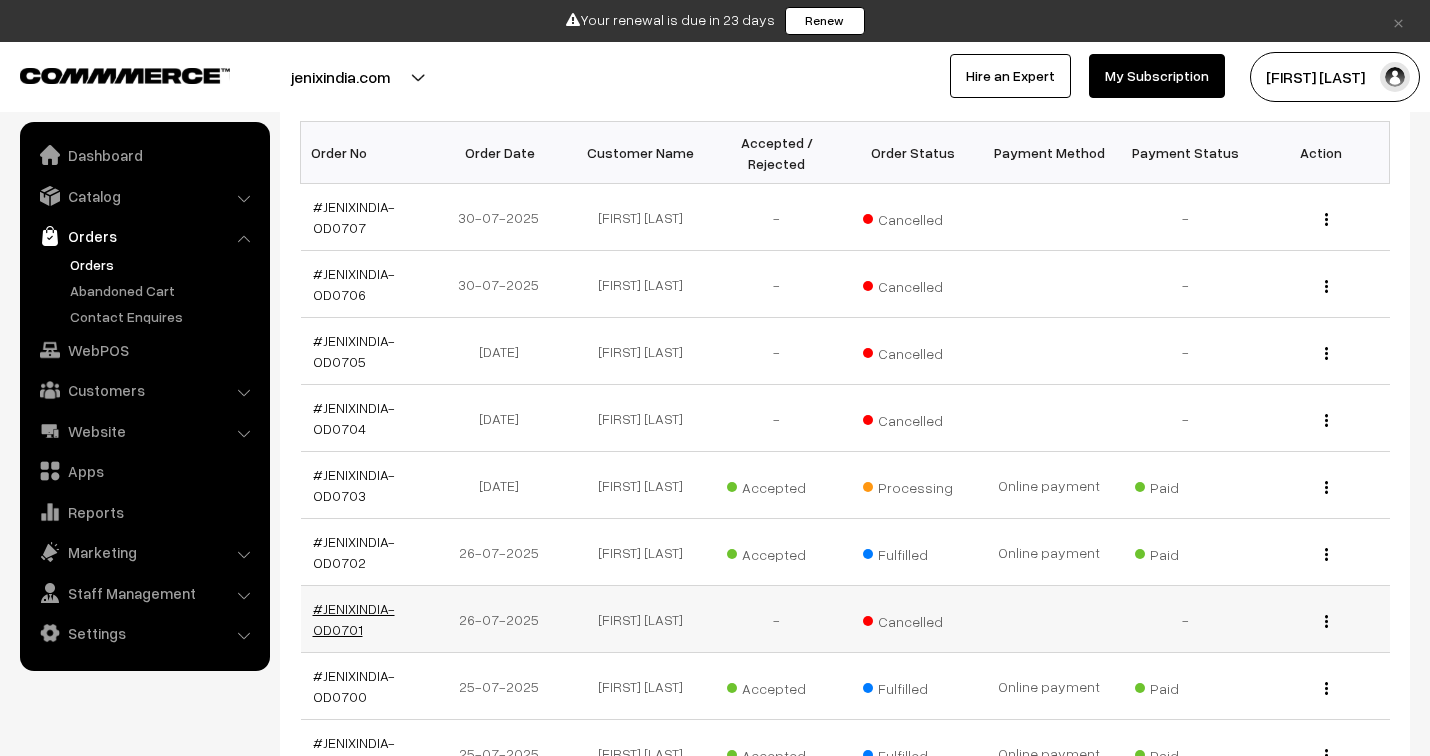 click on "#JENIXINDIA-OD0701" at bounding box center (354, 619) 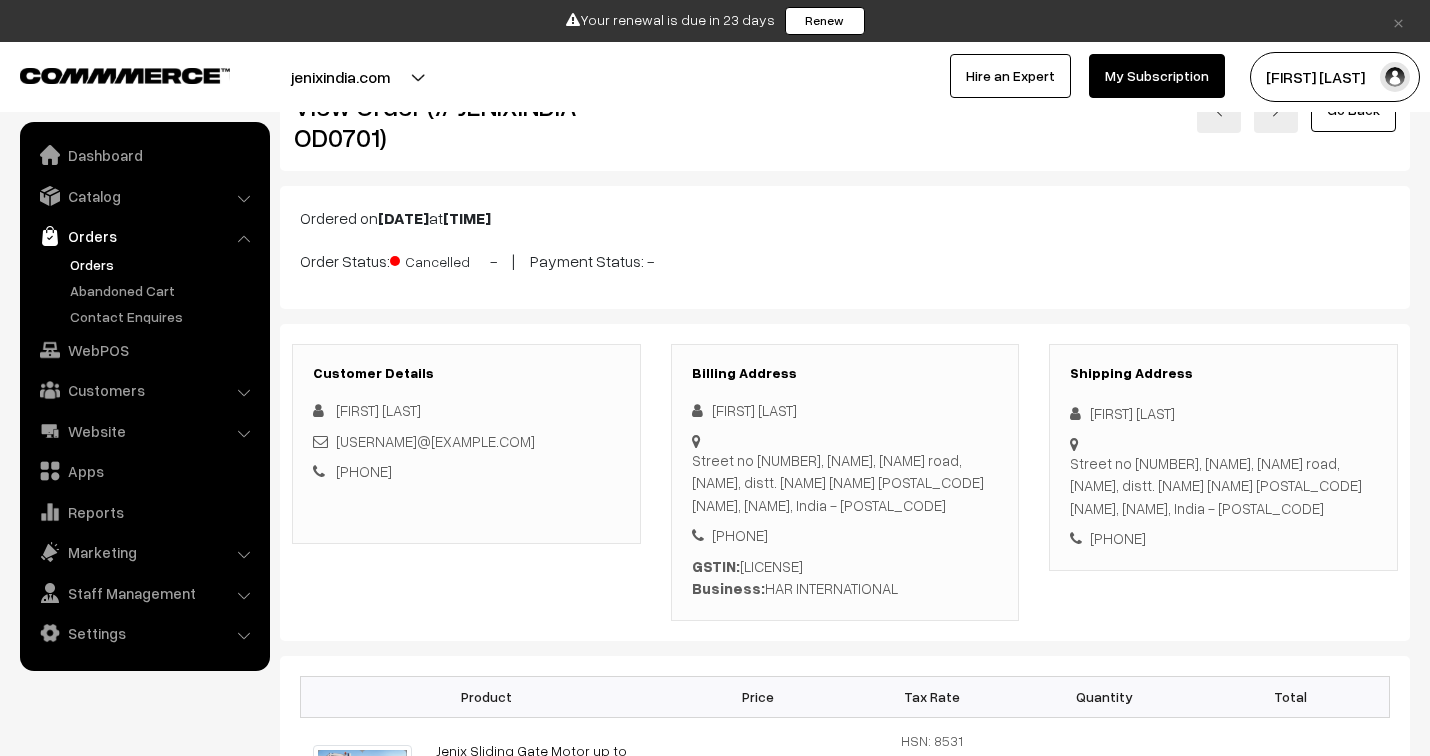 scroll, scrollTop: 0, scrollLeft: 0, axis: both 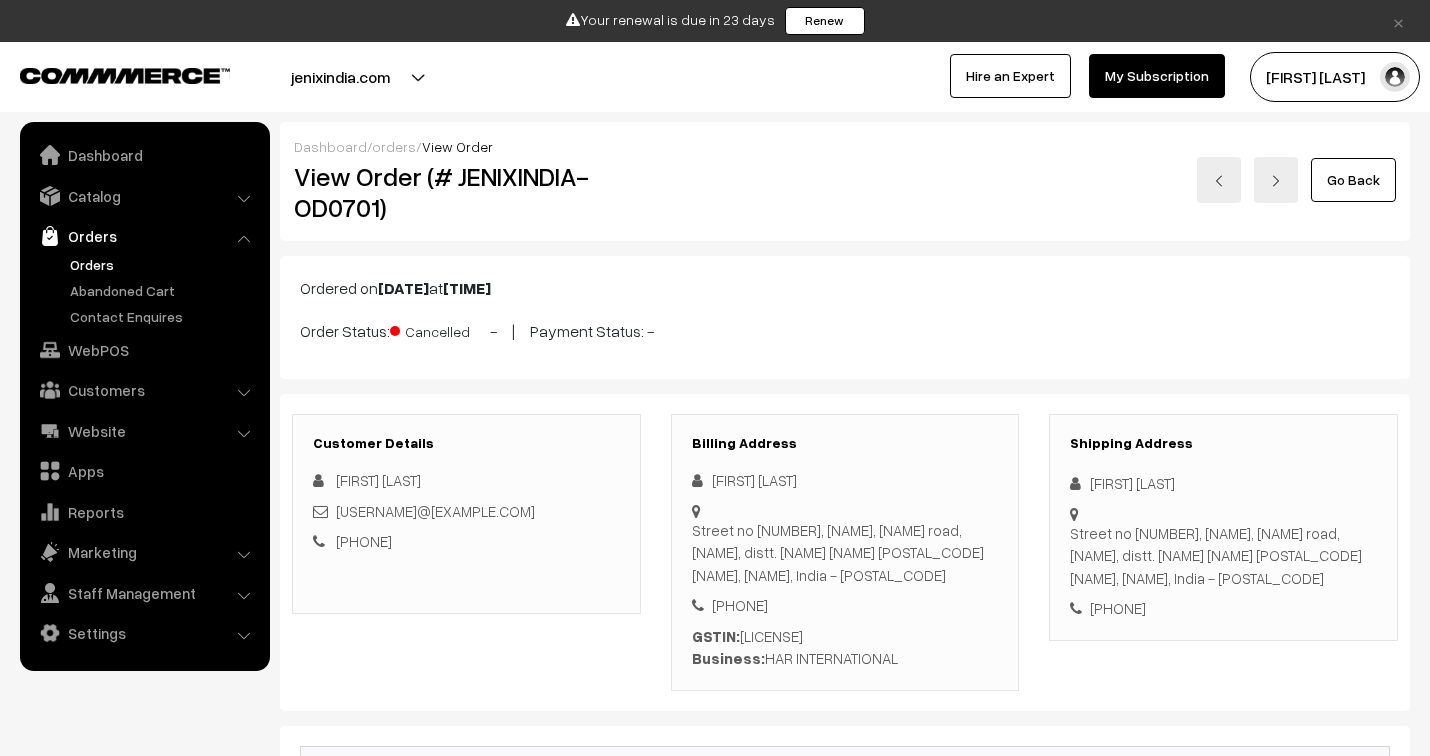 click on "orders" at bounding box center (394, 146) 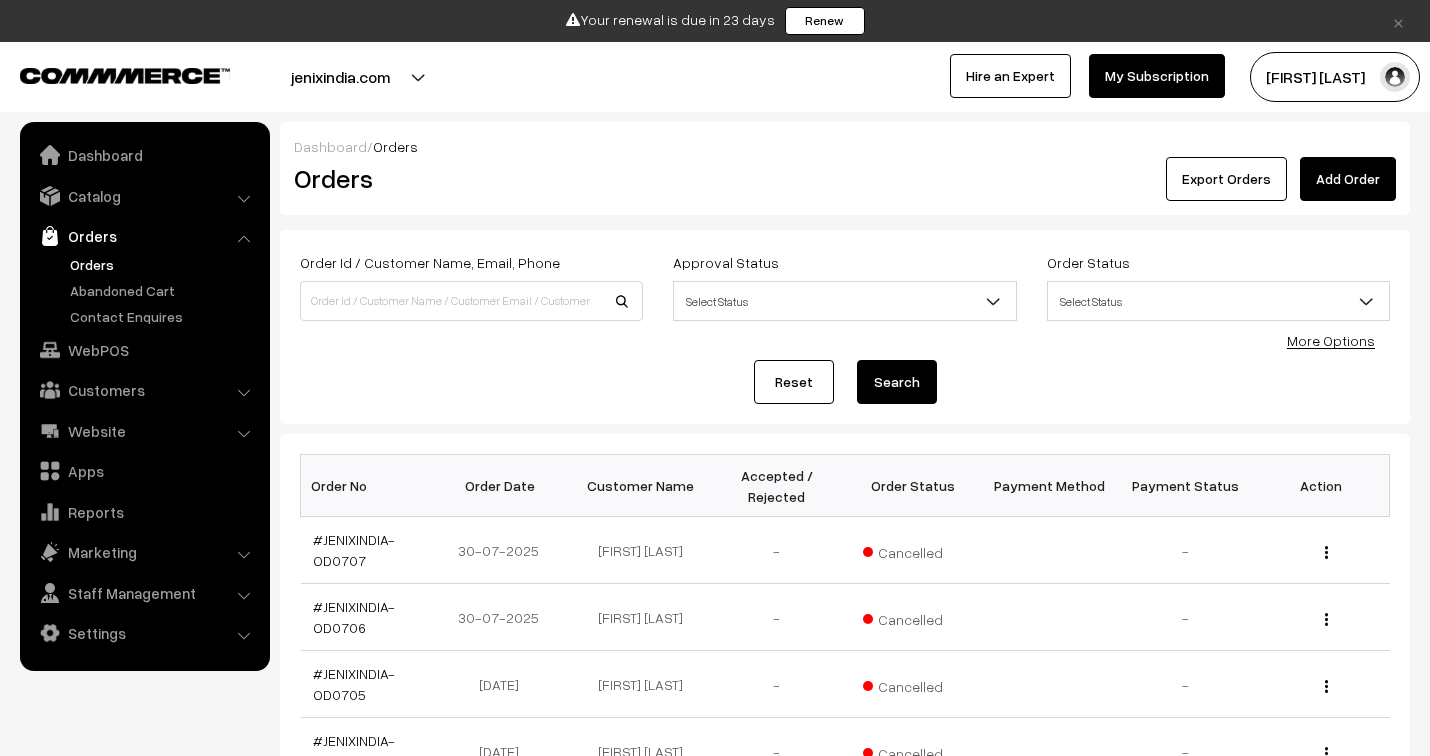 scroll, scrollTop: 0, scrollLeft: 0, axis: both 